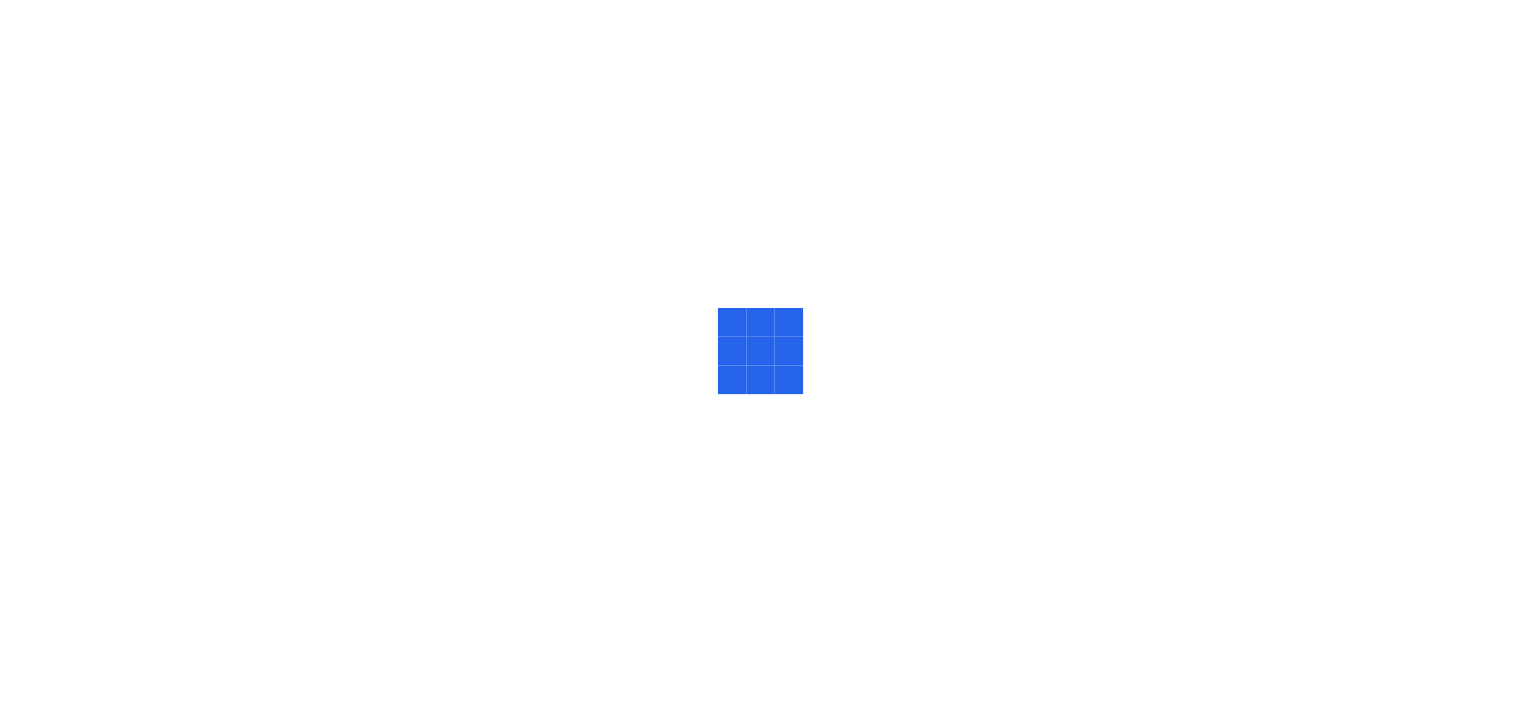 scroll, scrollTop: 0, scrollLeft: 0, axis: both 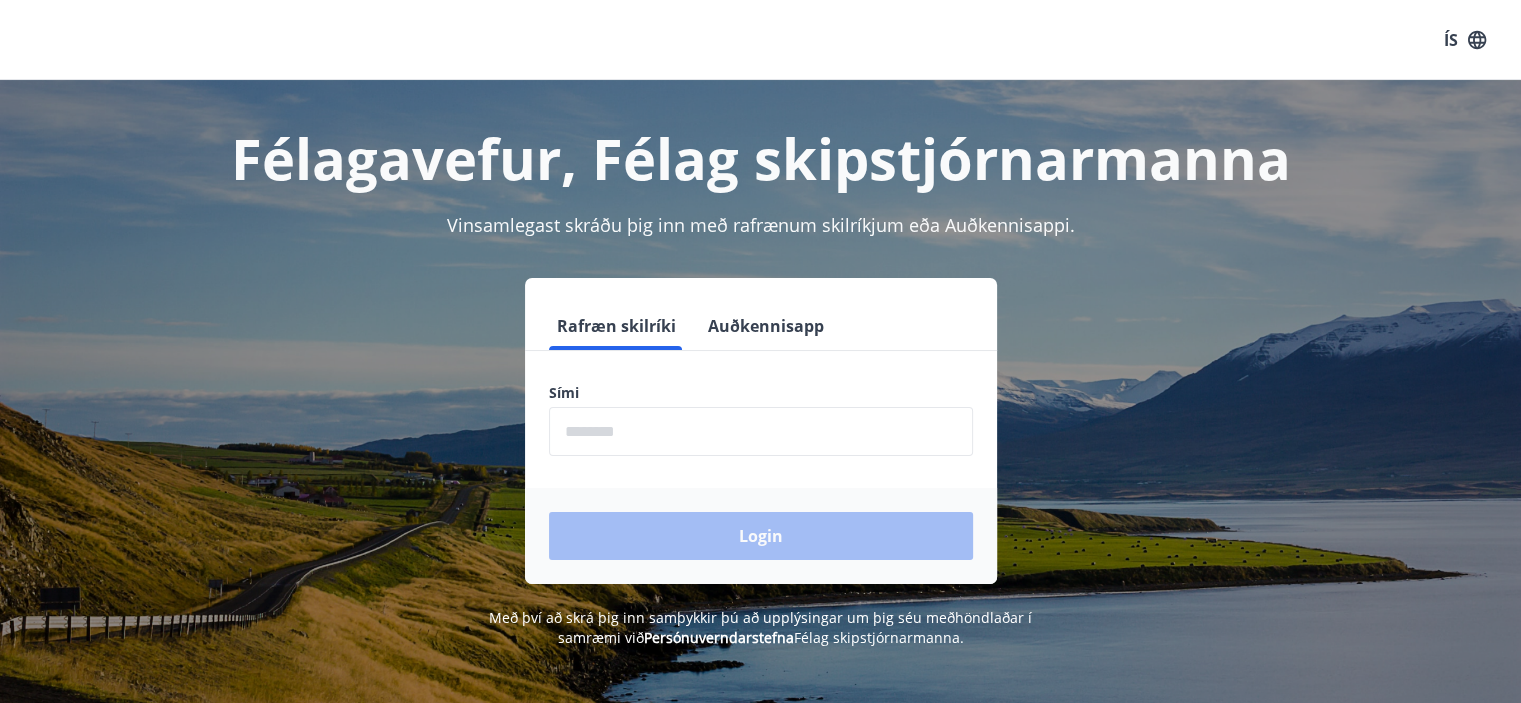 click at bounding box center [761, 431] 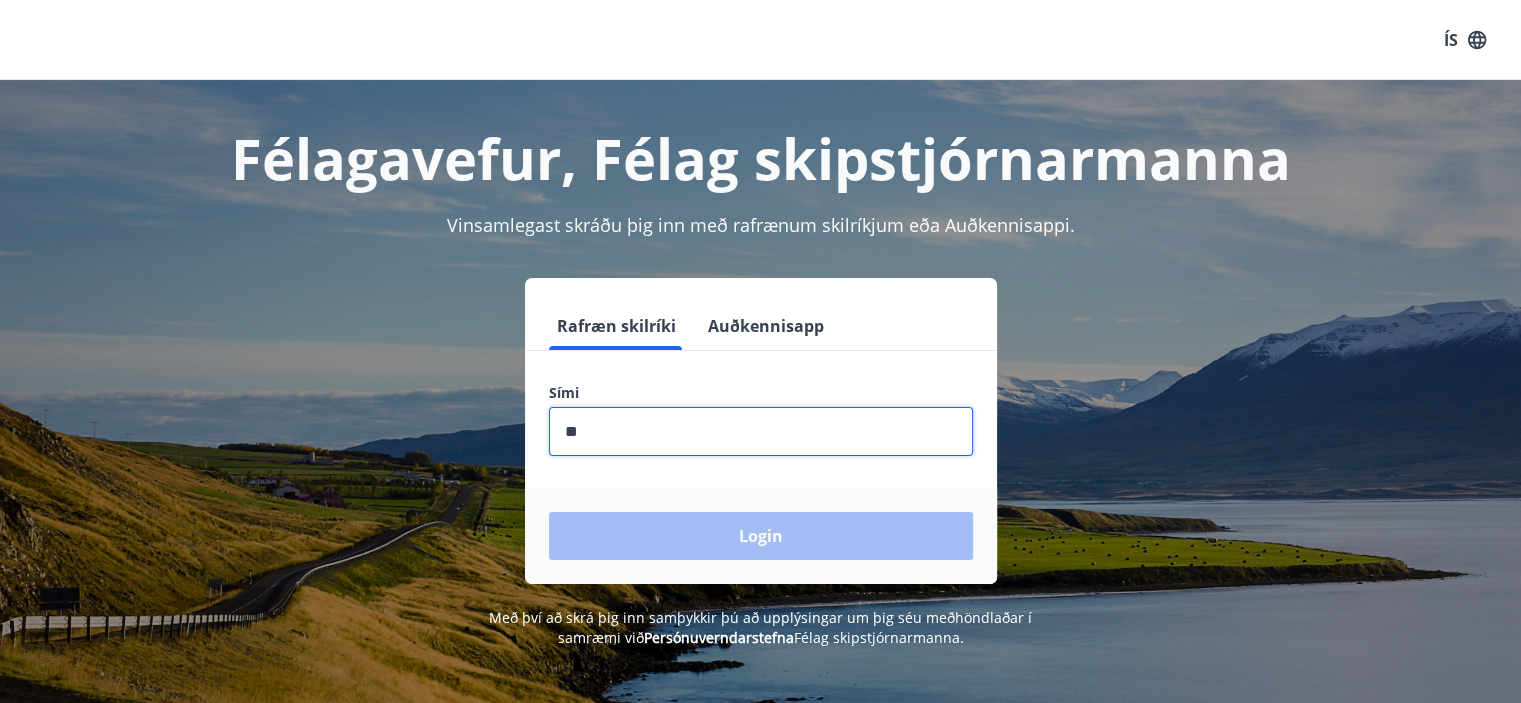 type on "*" 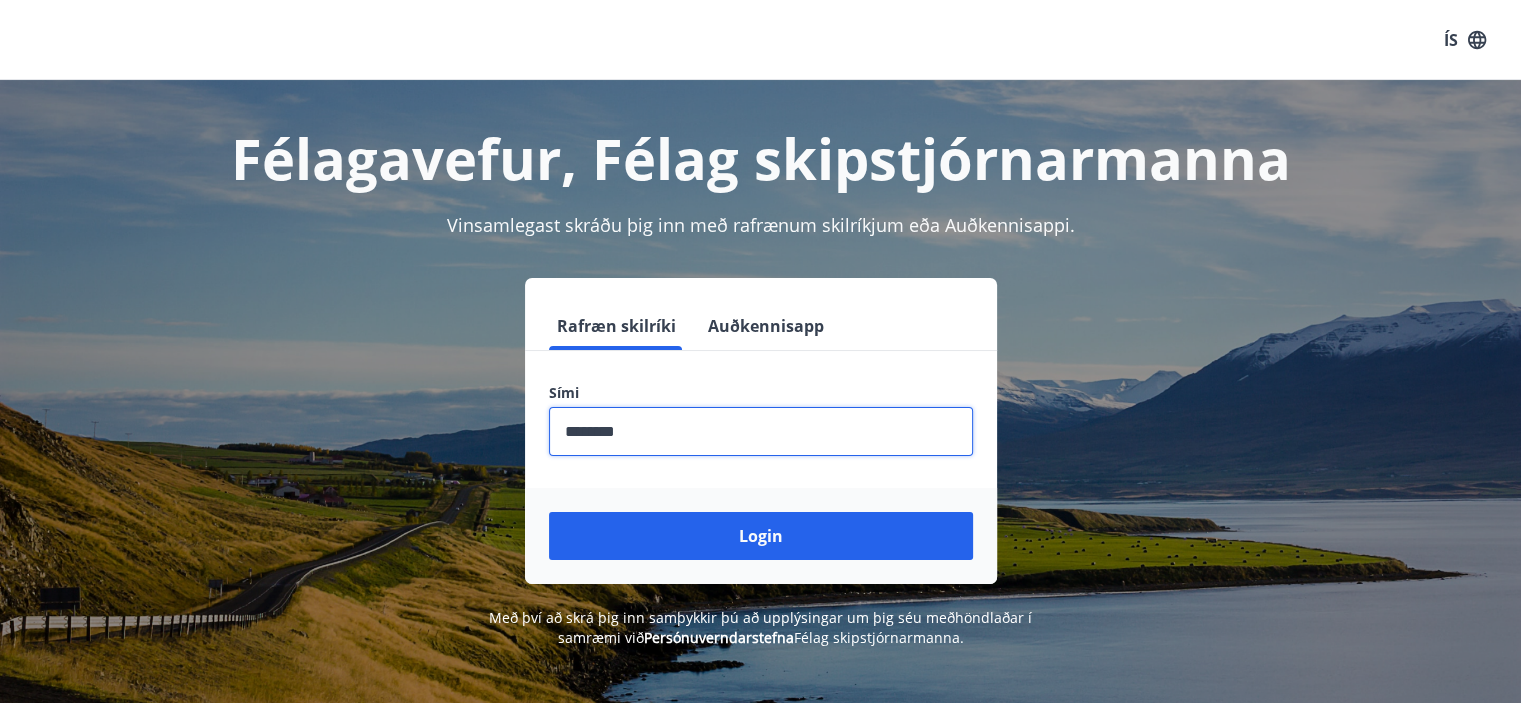 type on "********" 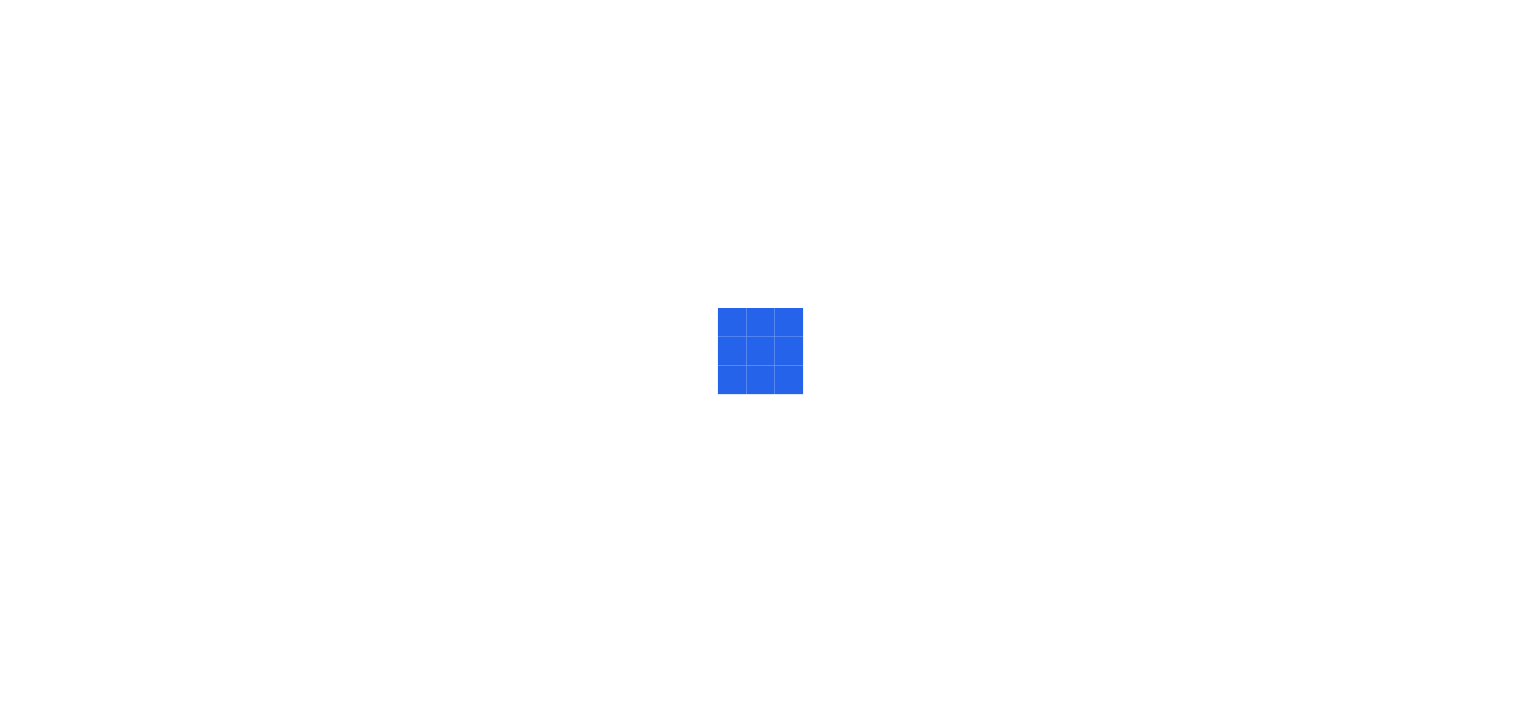 scroll, scrollTop: 0, scrollLeft: 0, axis: both 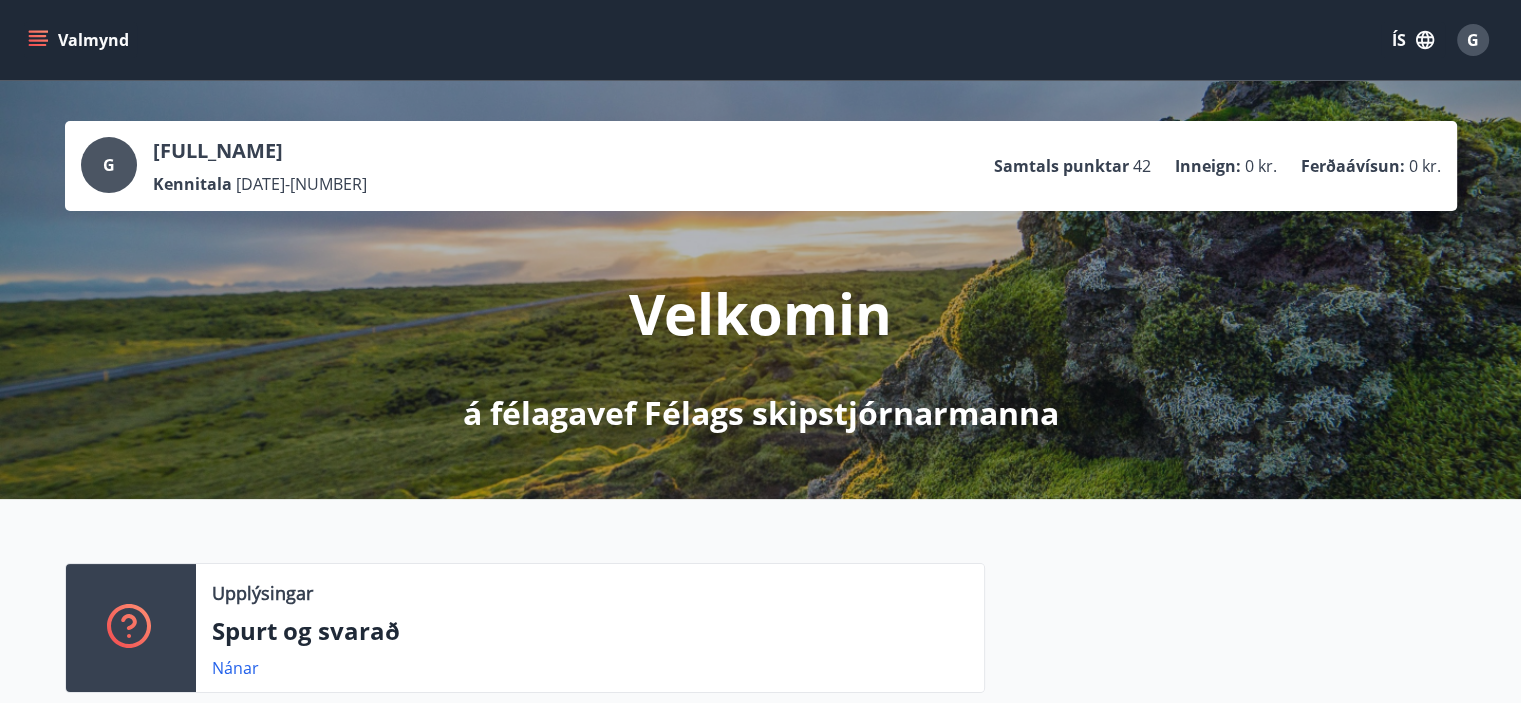 click on "Valmynd" at bounding box center [80, 40] 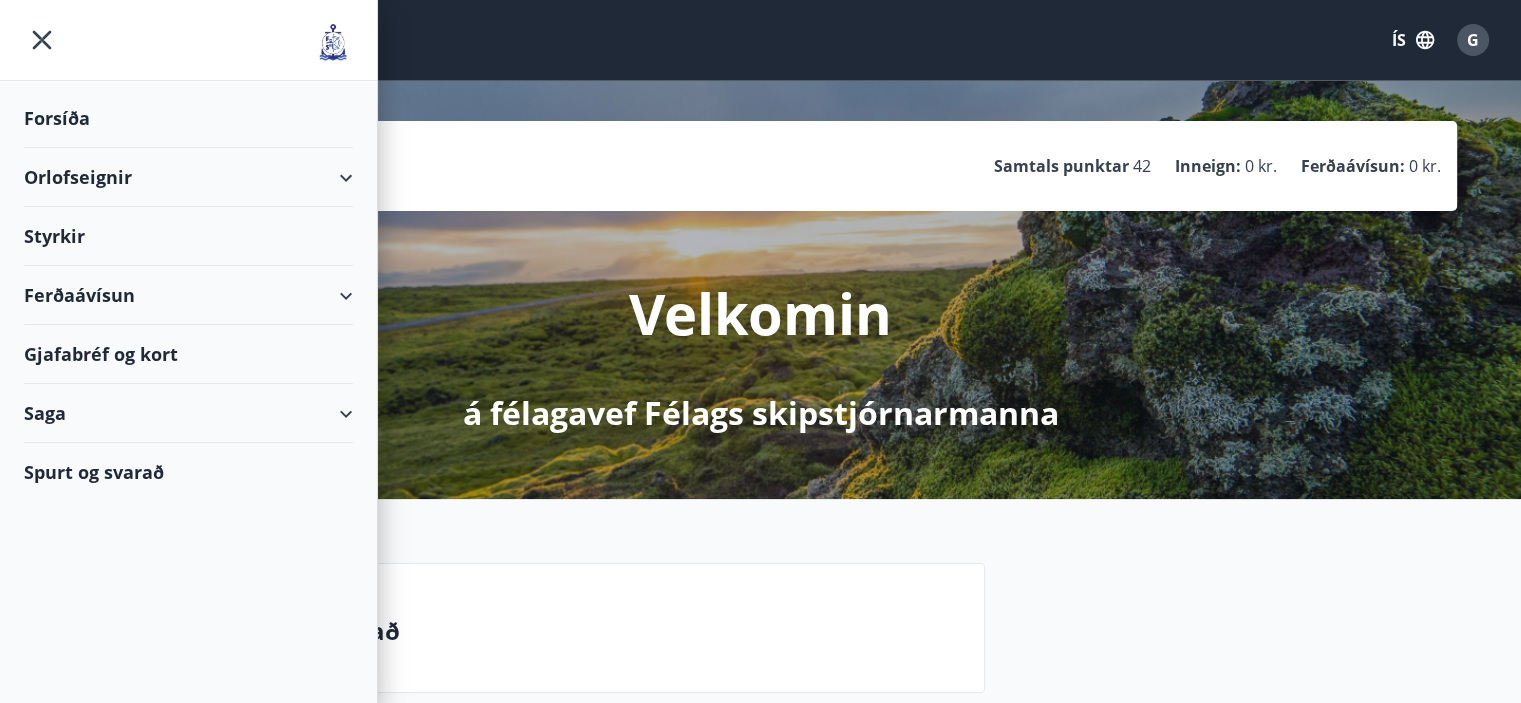 click on "Forsíða" at bounding box center [188, 118] 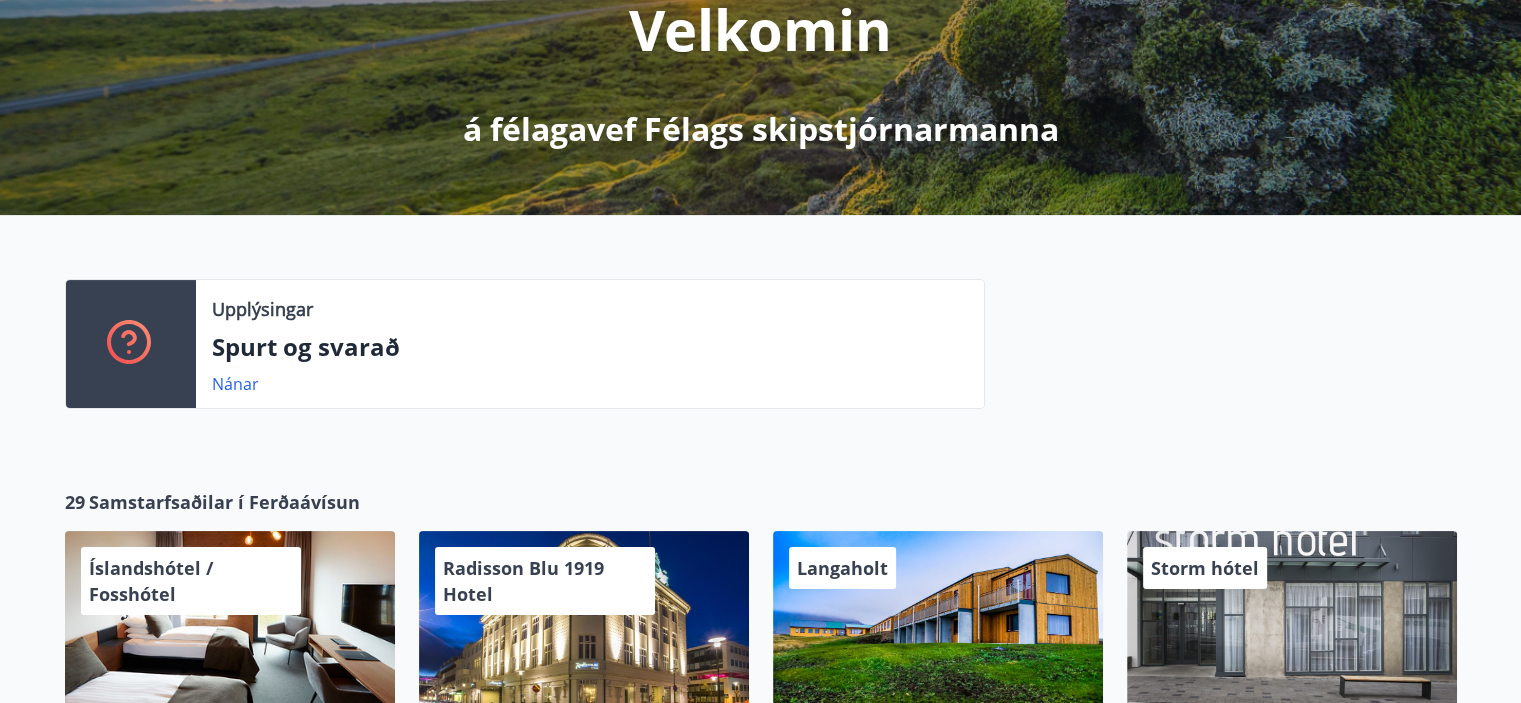scroll, scrollTop: 300, scrollLeft: 0, axis: vertical 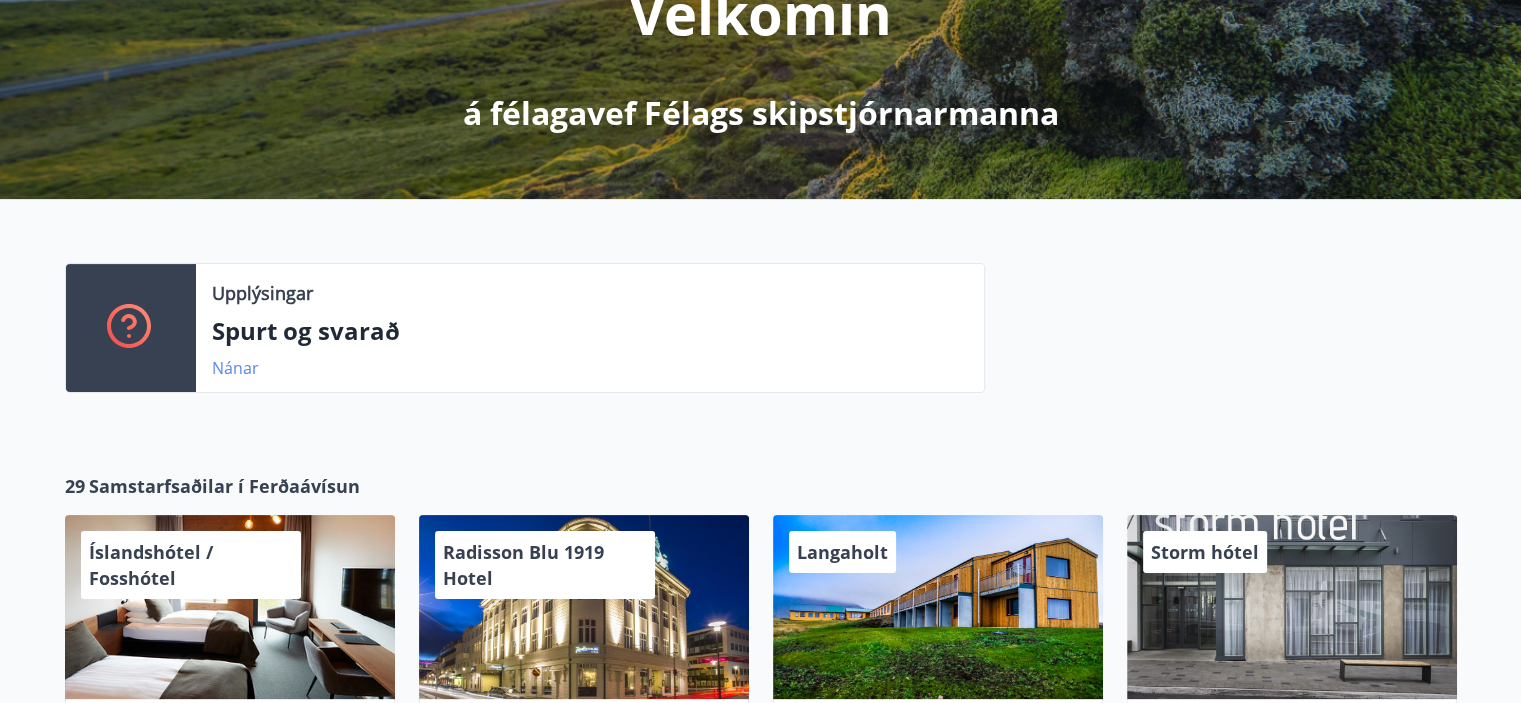 click on "Nánar" at bounding box center [235, 368] 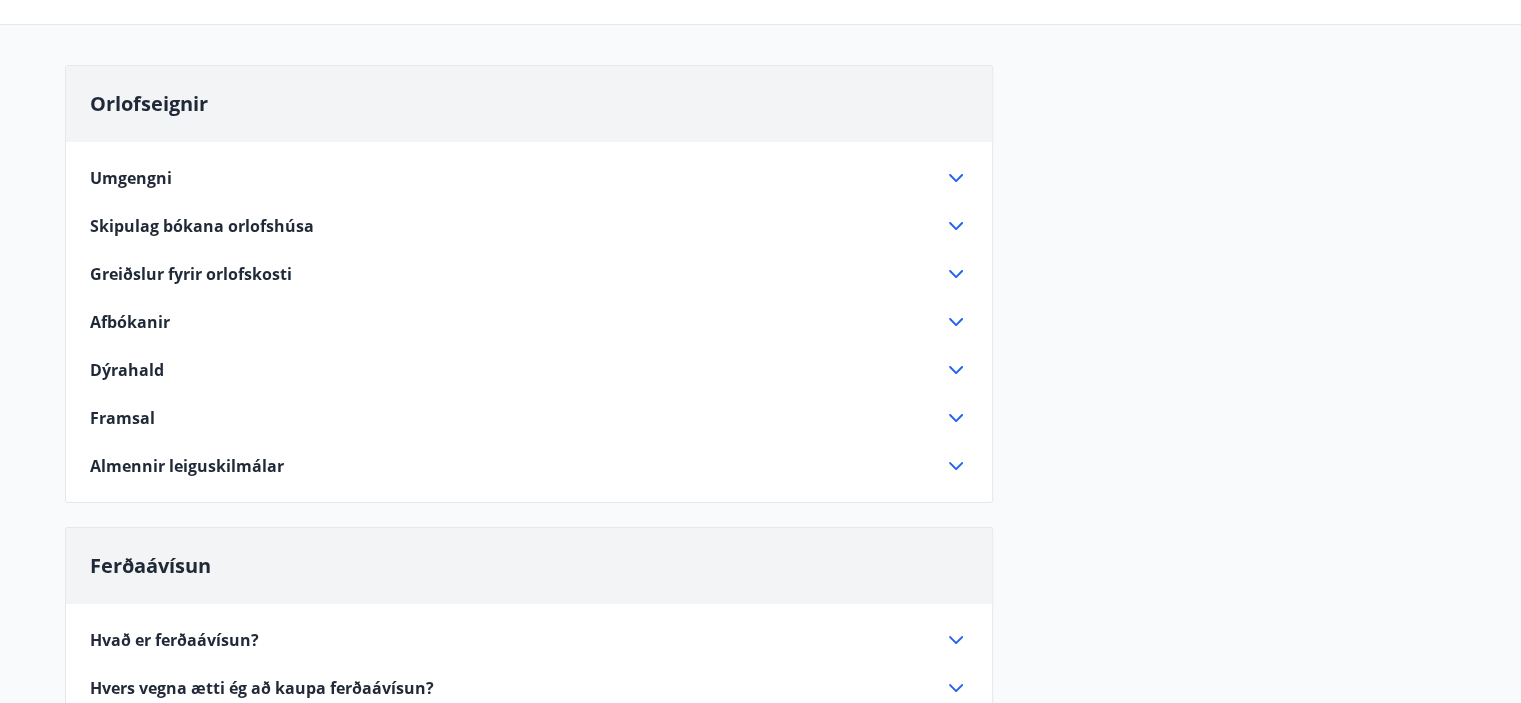 scroll, scrollTop: 0, scrollLeft: 0, axis: both 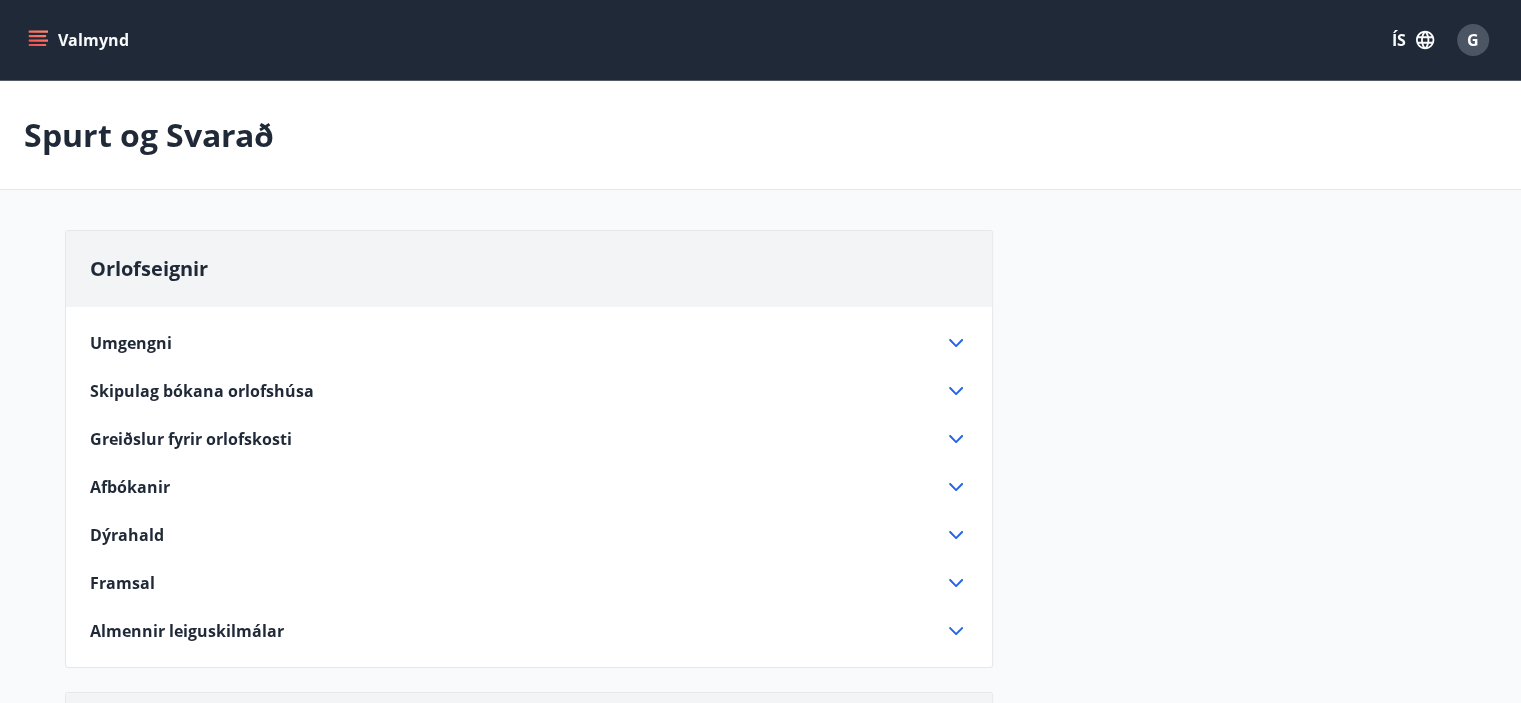 click on "Valmynd" at bounding box center (80, 40) 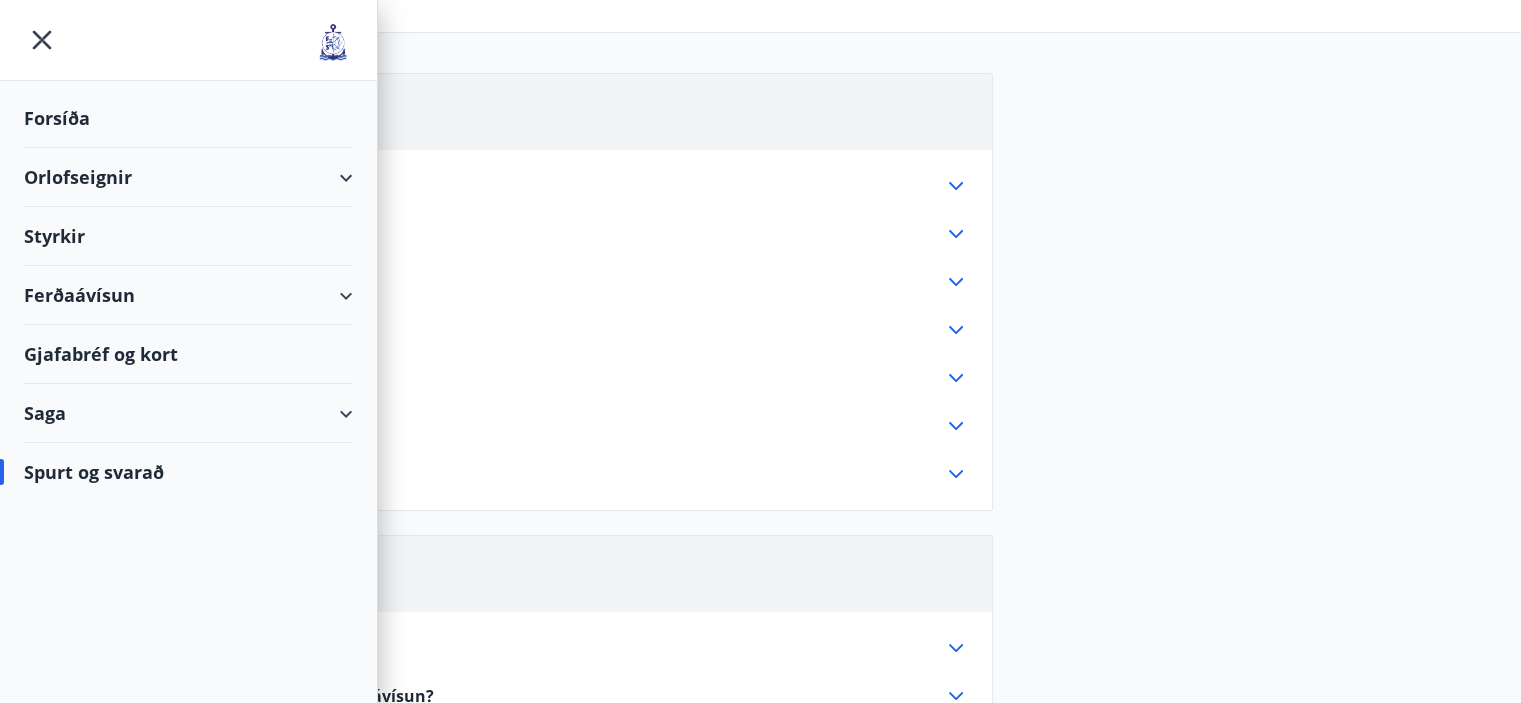 scroll, scrollTop: 0, scrollLeft: 0, axis: both 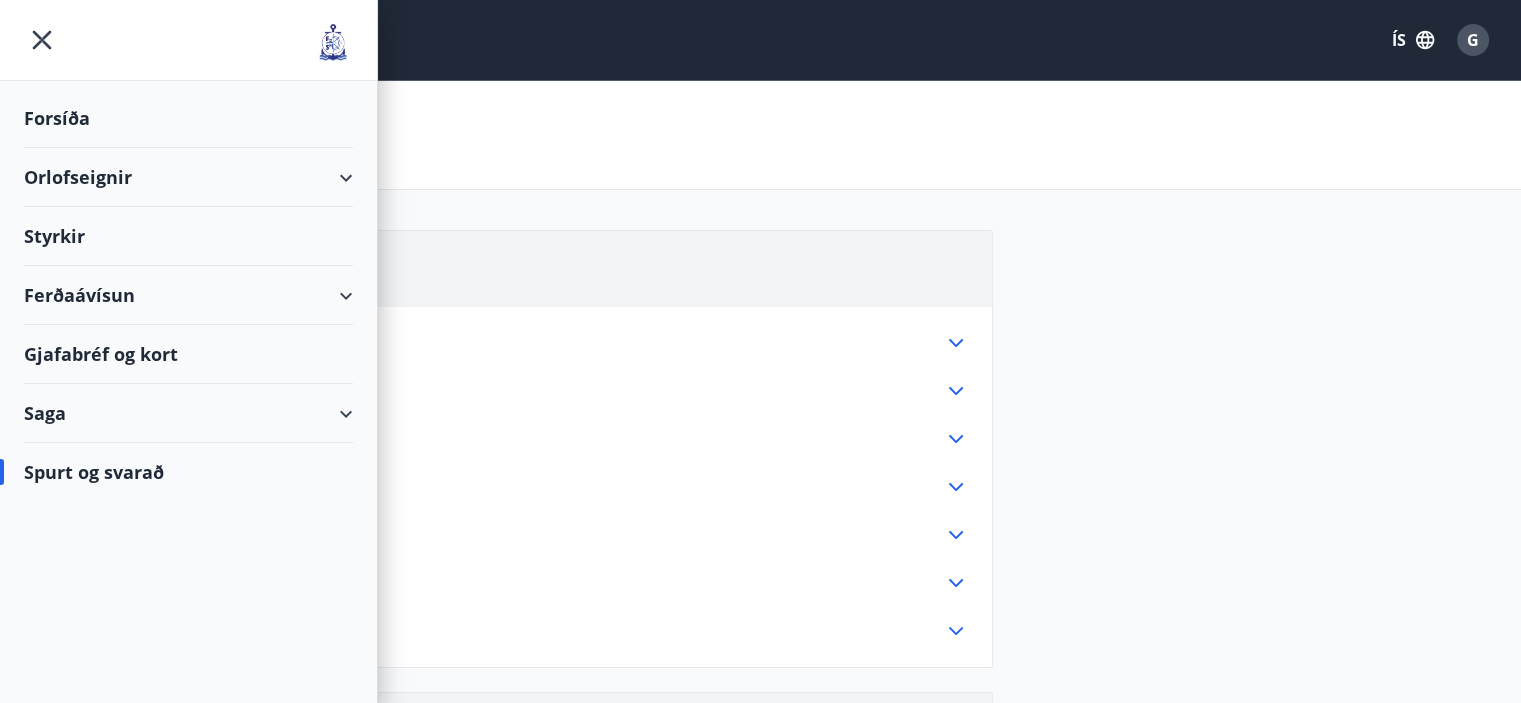 click on "Orlofseignir" at bounding box center [188, 177] 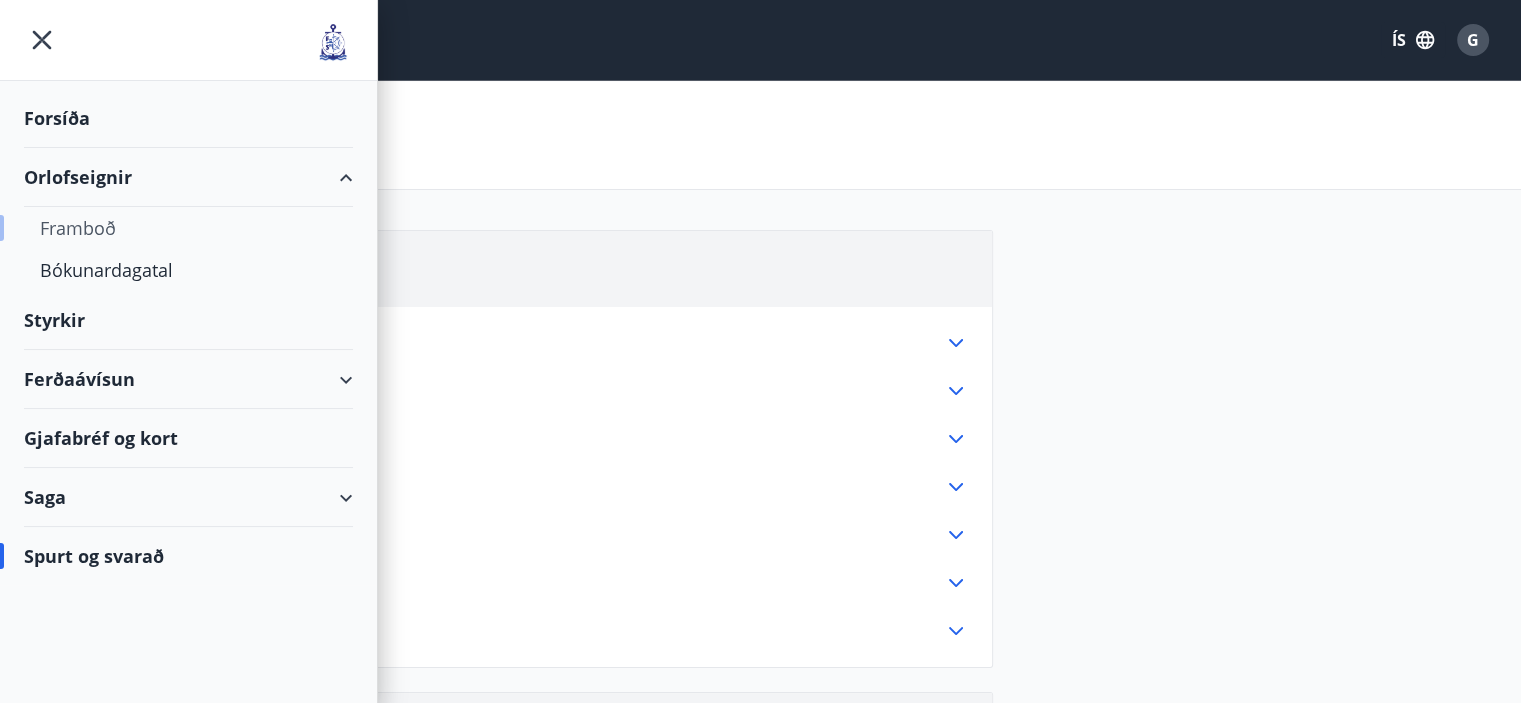 click on "Framboð" at bounding box center (188, 228) 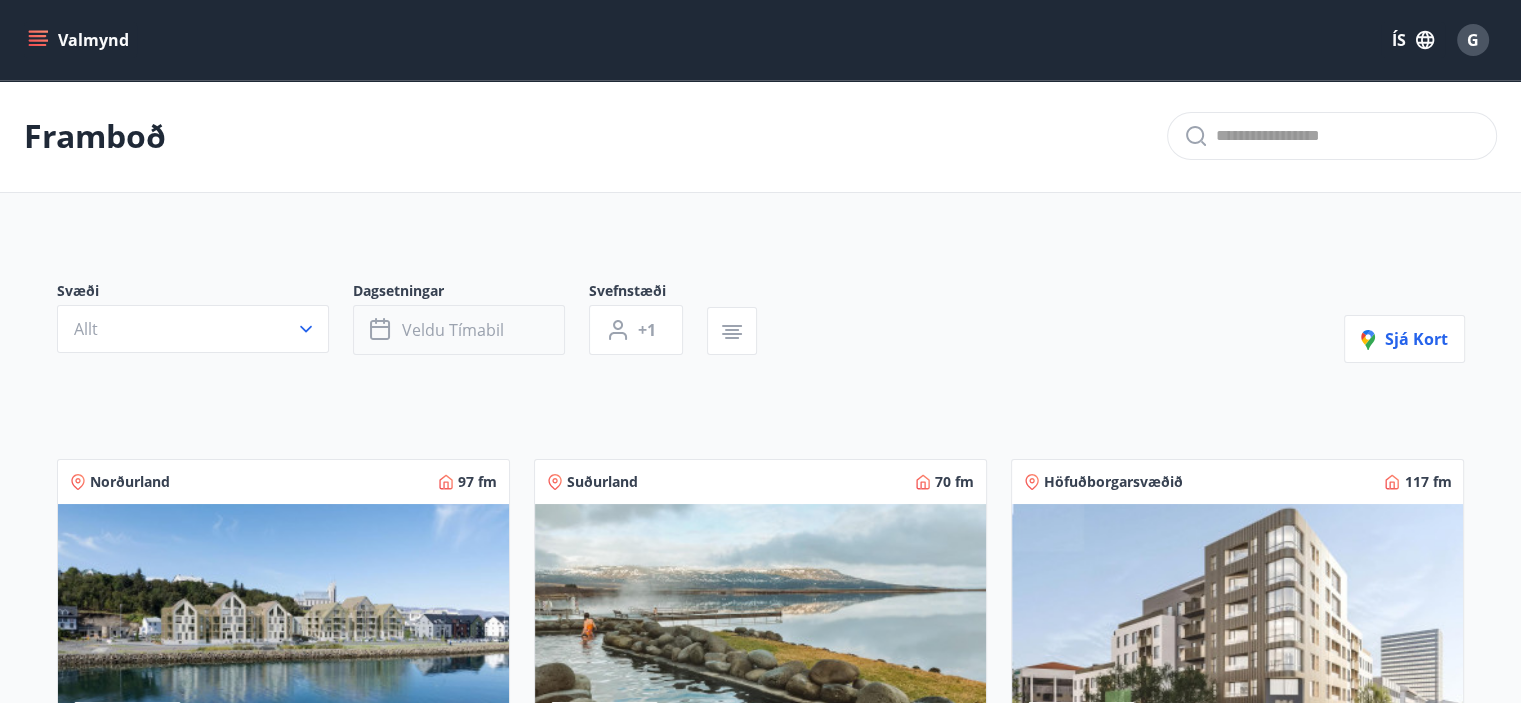 click on "Veldu tímabil" at bounding box center (453, 330) 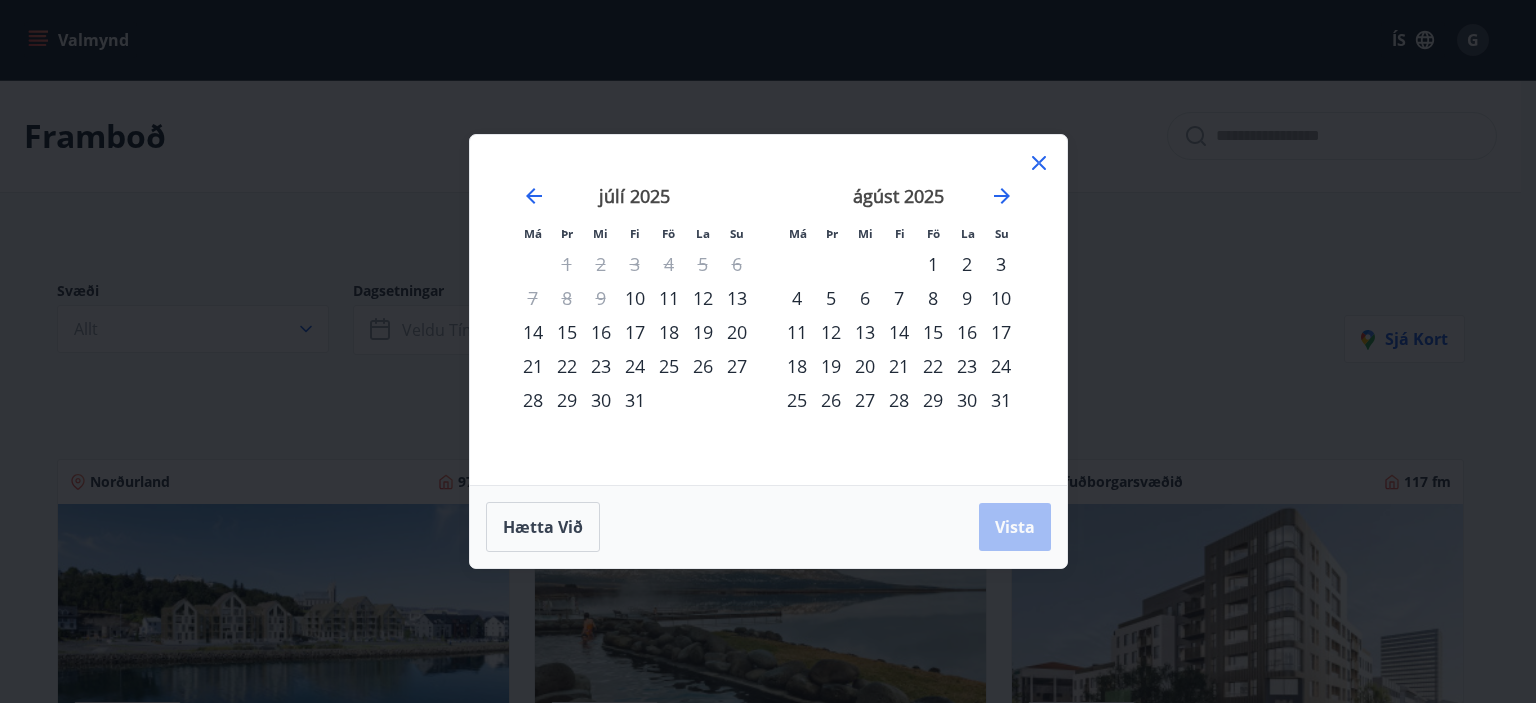 click on "1" at bounding box center [933, 264] 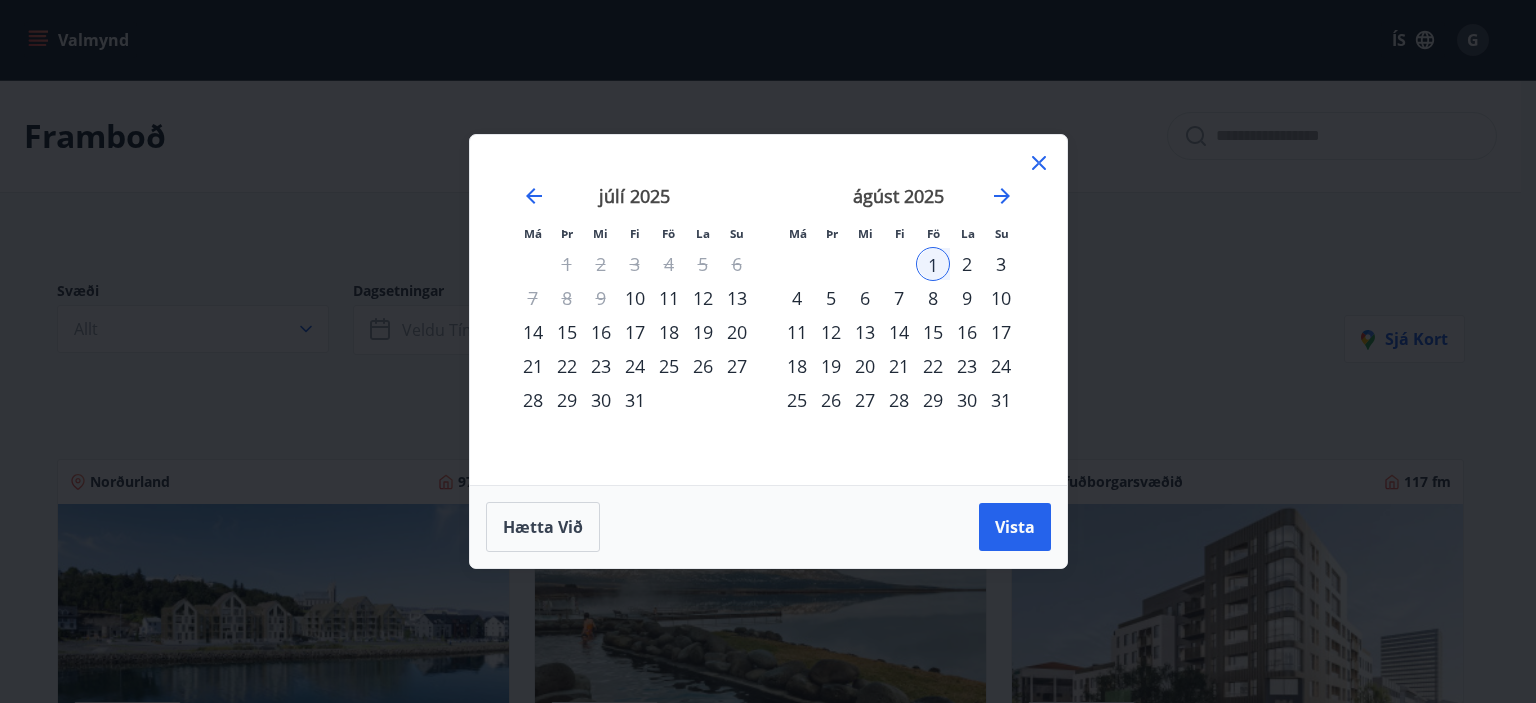 click on "8" at bounding box center [933, 298] 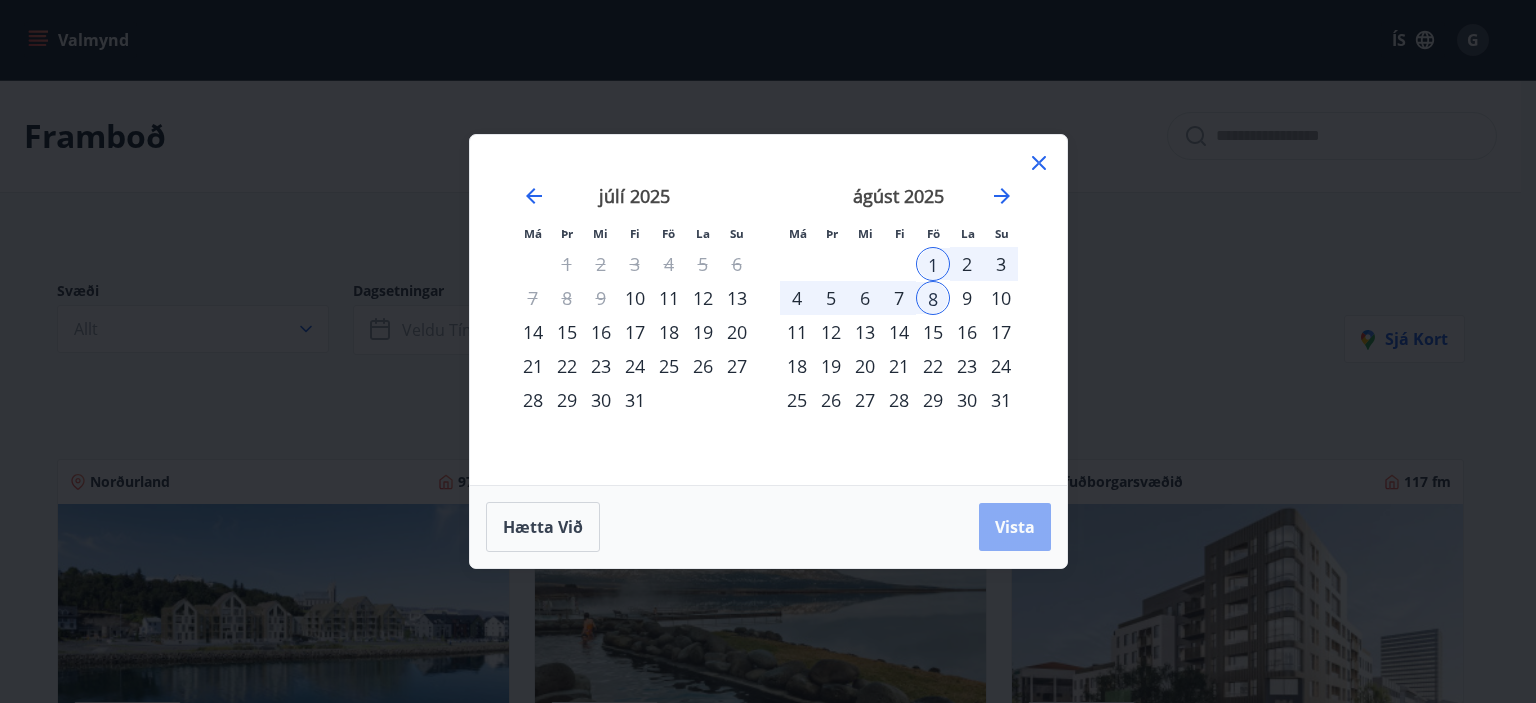 click on "Vista" at bounding box center [1015, 527] 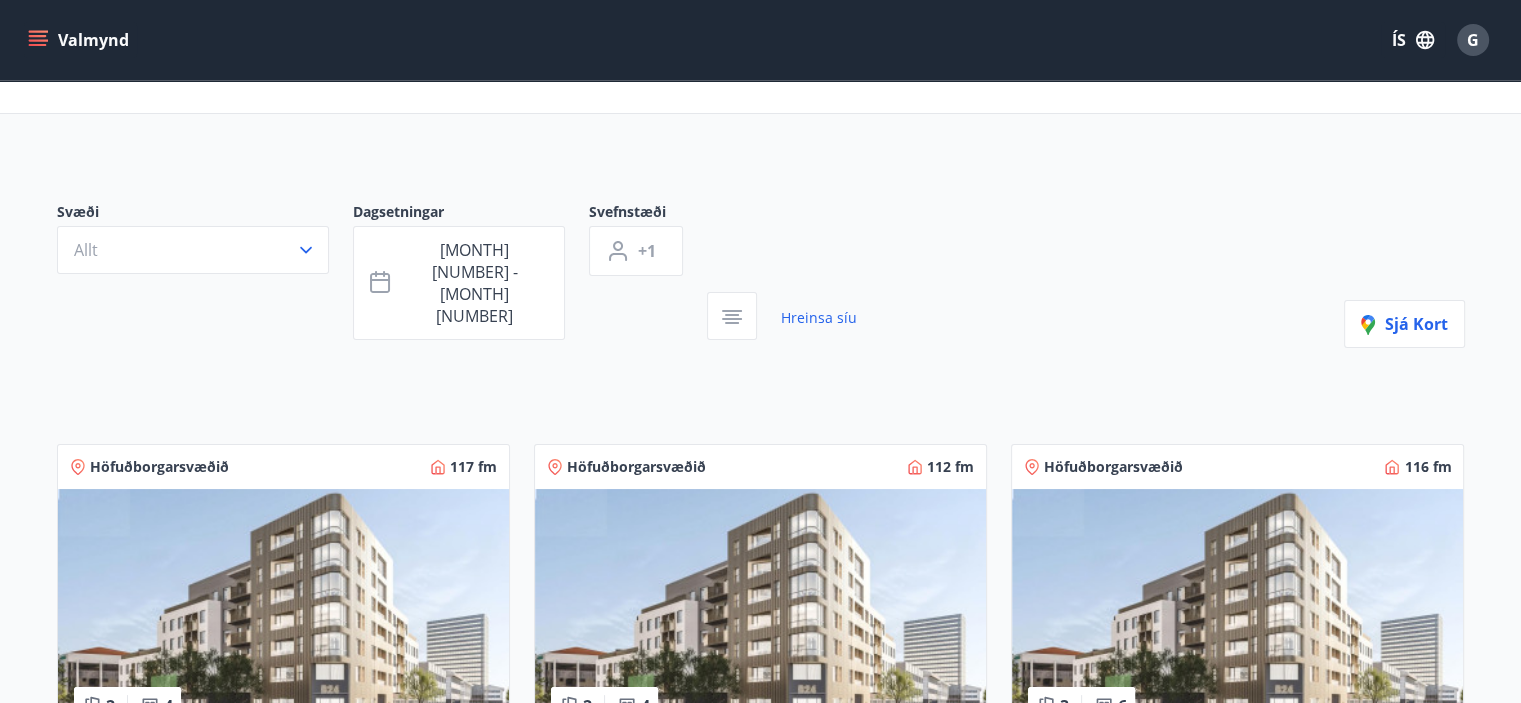 scroll, scrollTop: 0, scrollLeft: 0, axis: both 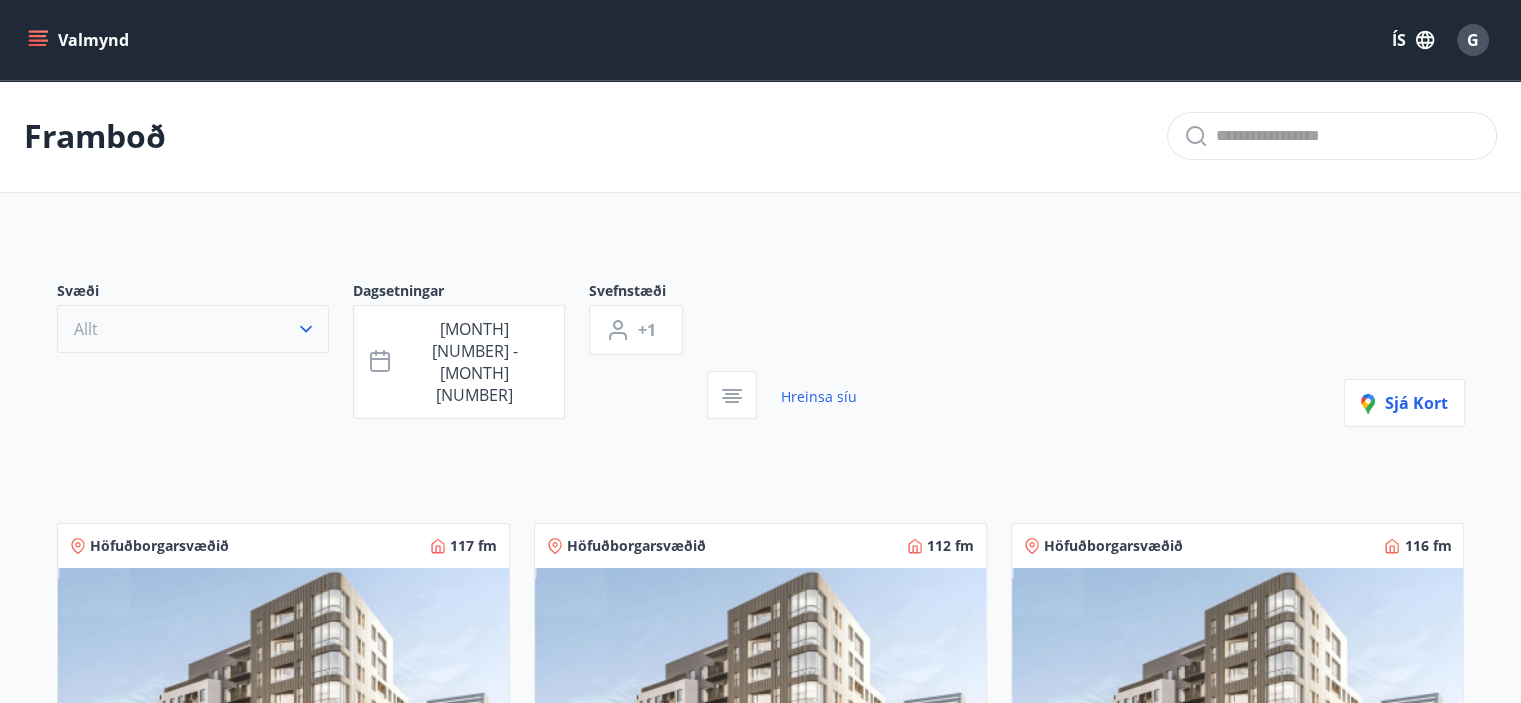 click 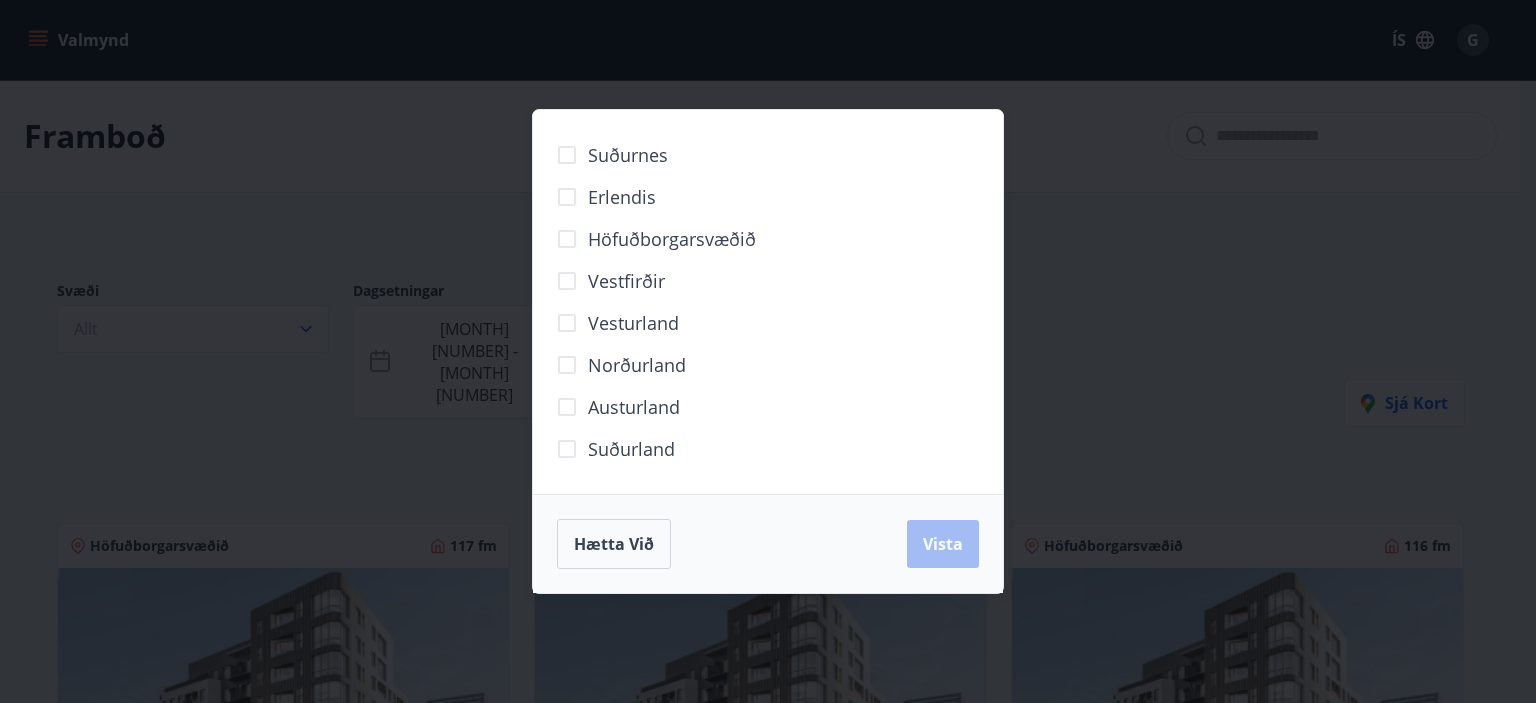 click on "Suðurland" at bounding box center (631, 449) 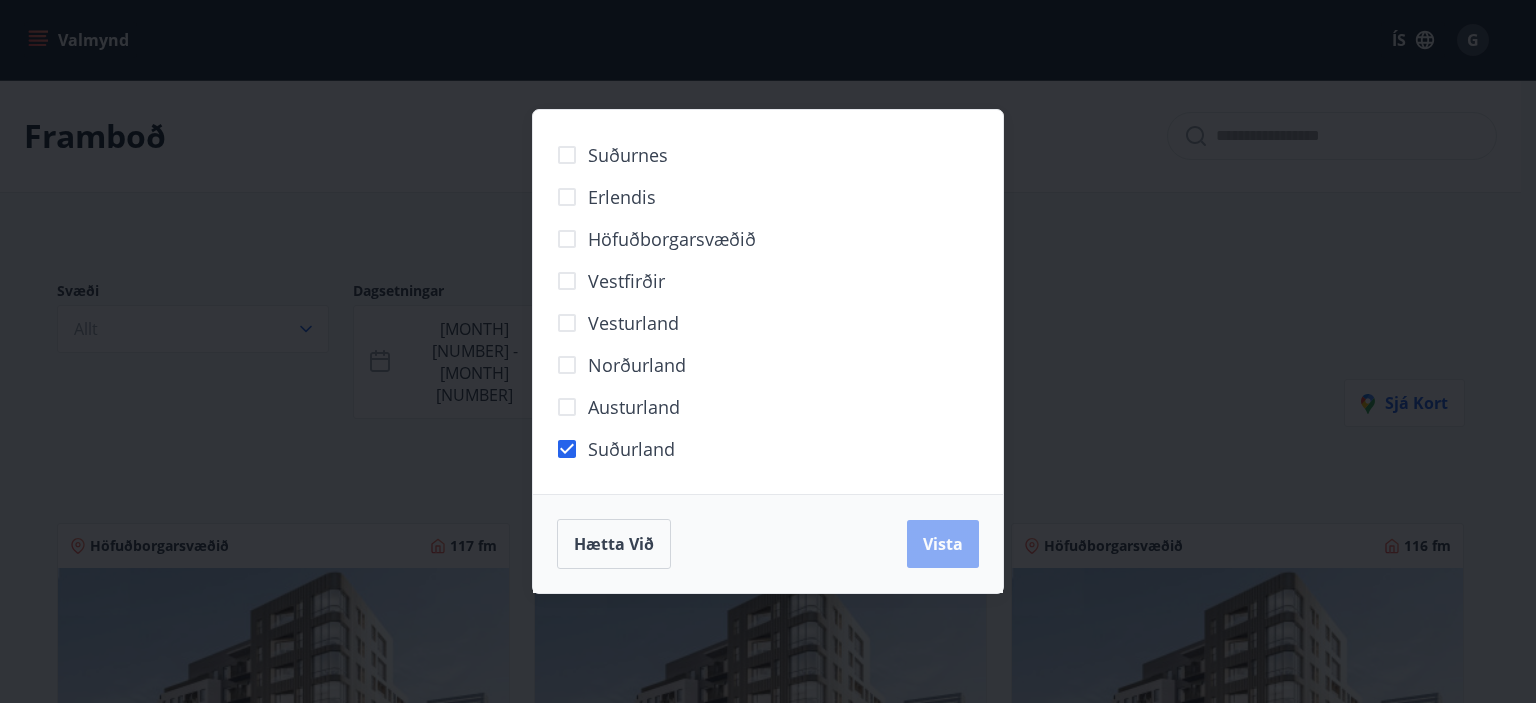 click on "Vista" at bounding box center [943, 544] 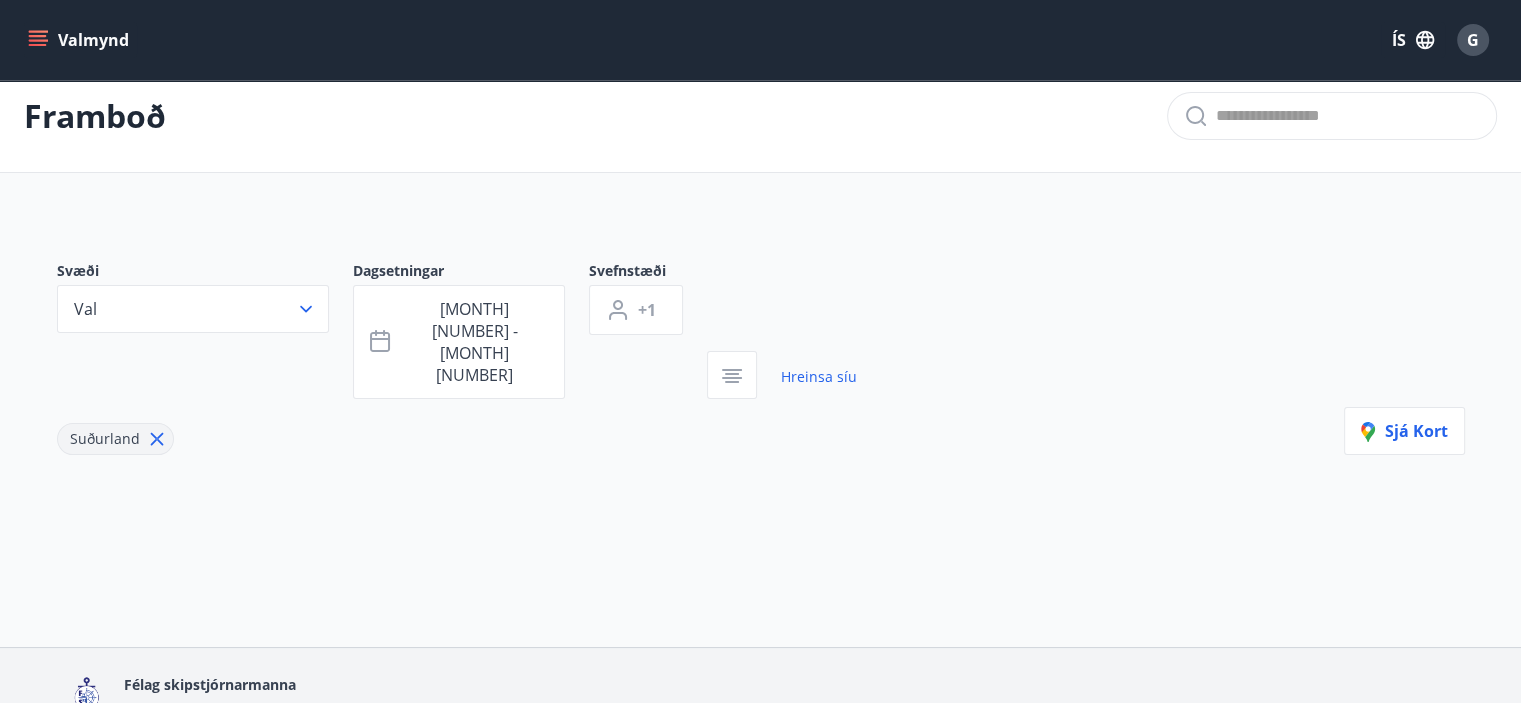 scroll, scrollTop: 0, scrollLeft: 0, axis: both 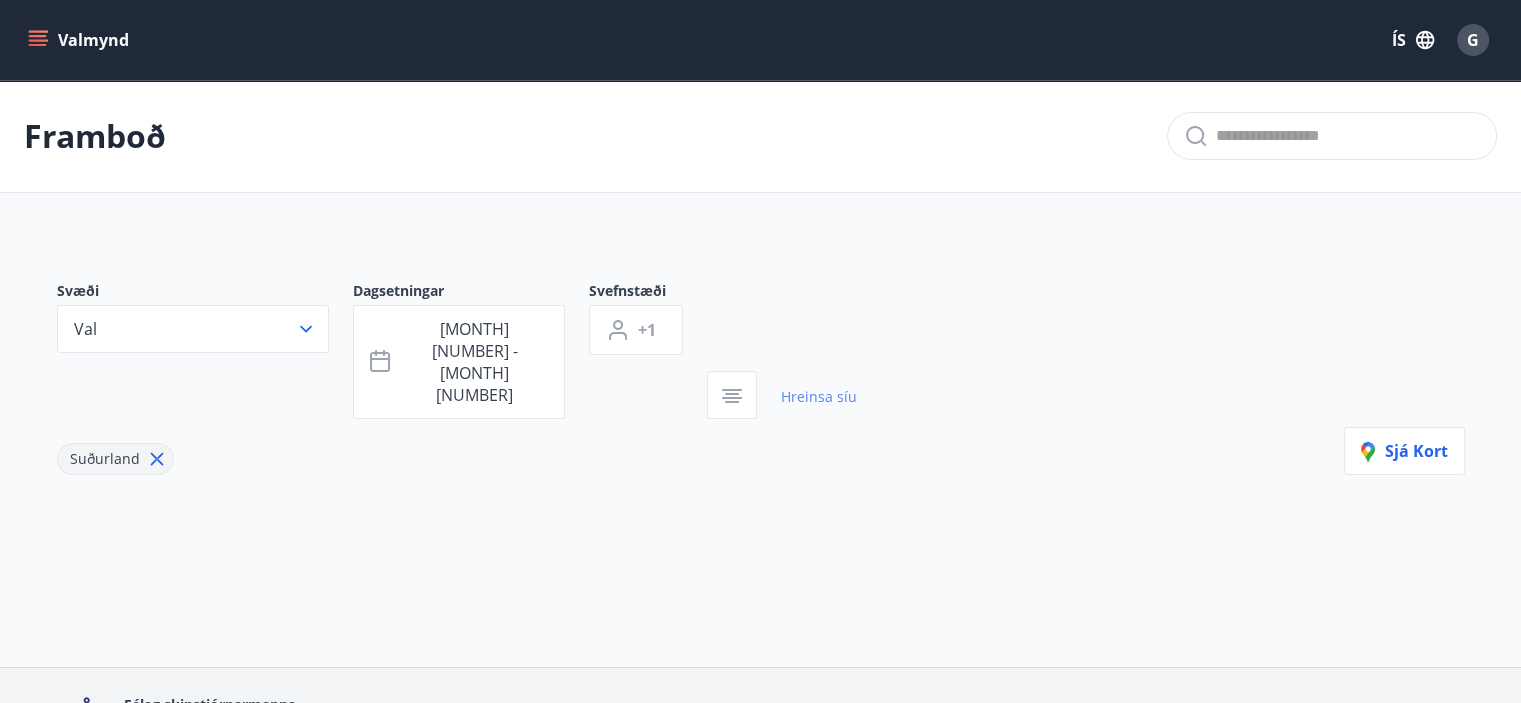 click on "Hreinsa síu" at bounding box center (819, 397) 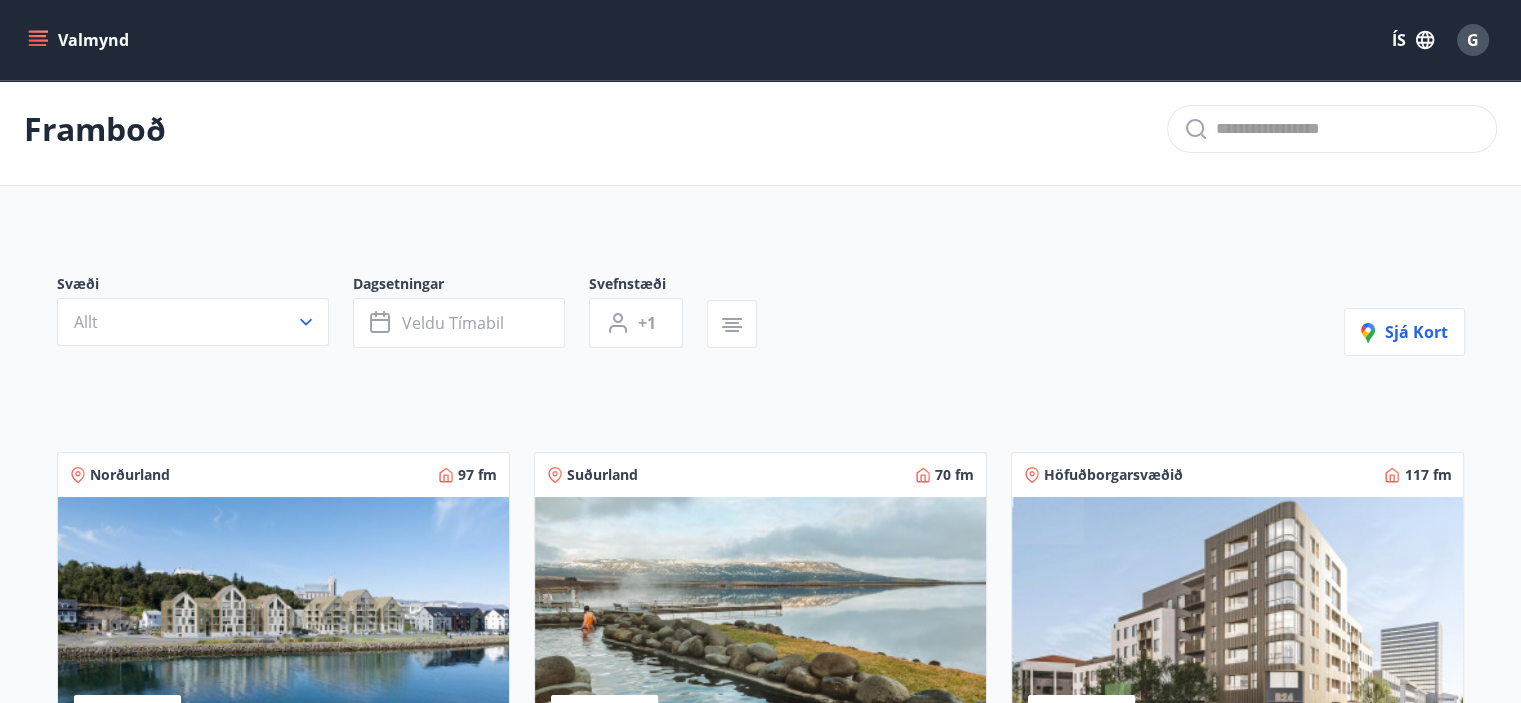 scroll, scrollTop: 0, scrollLeft: 0, axis: both 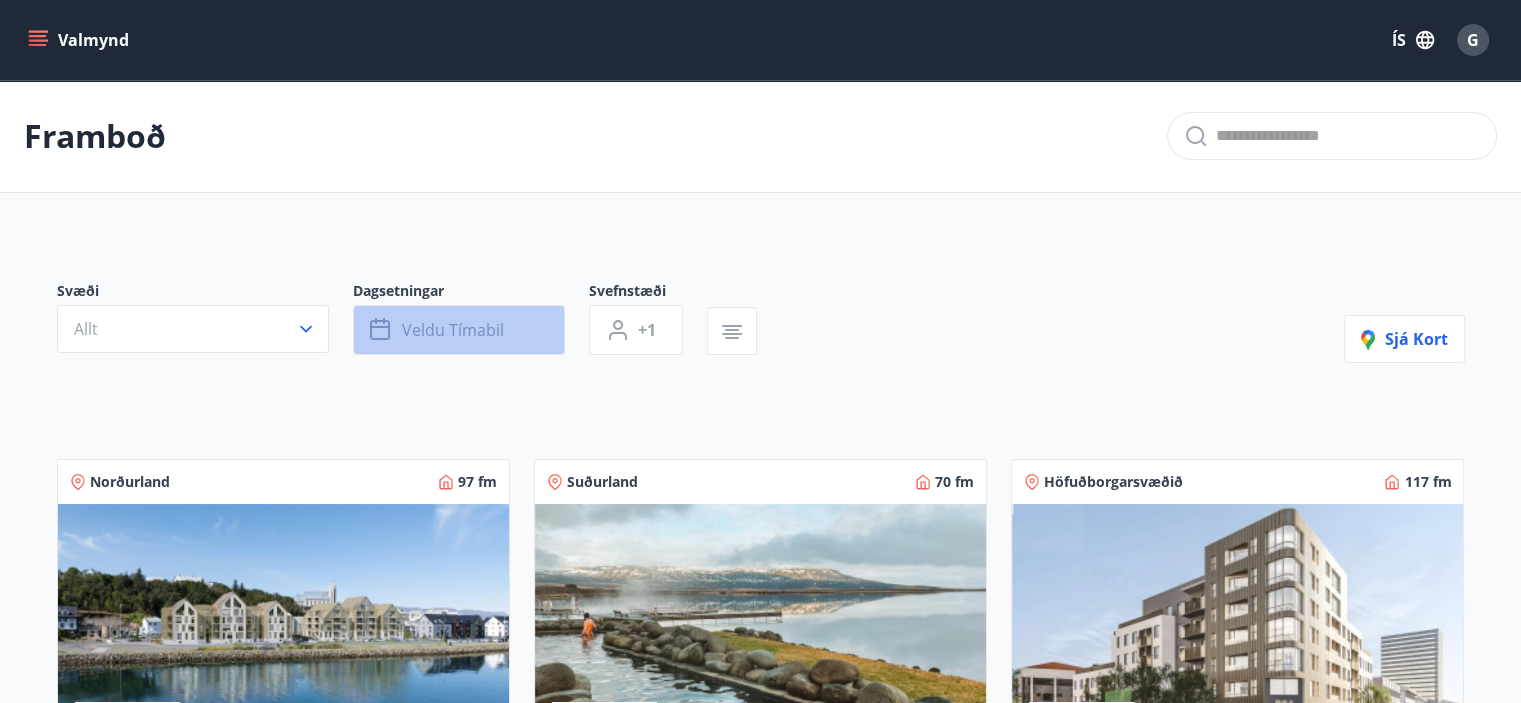 click on "Veldu tímabil" at bounding box center (459, 330) 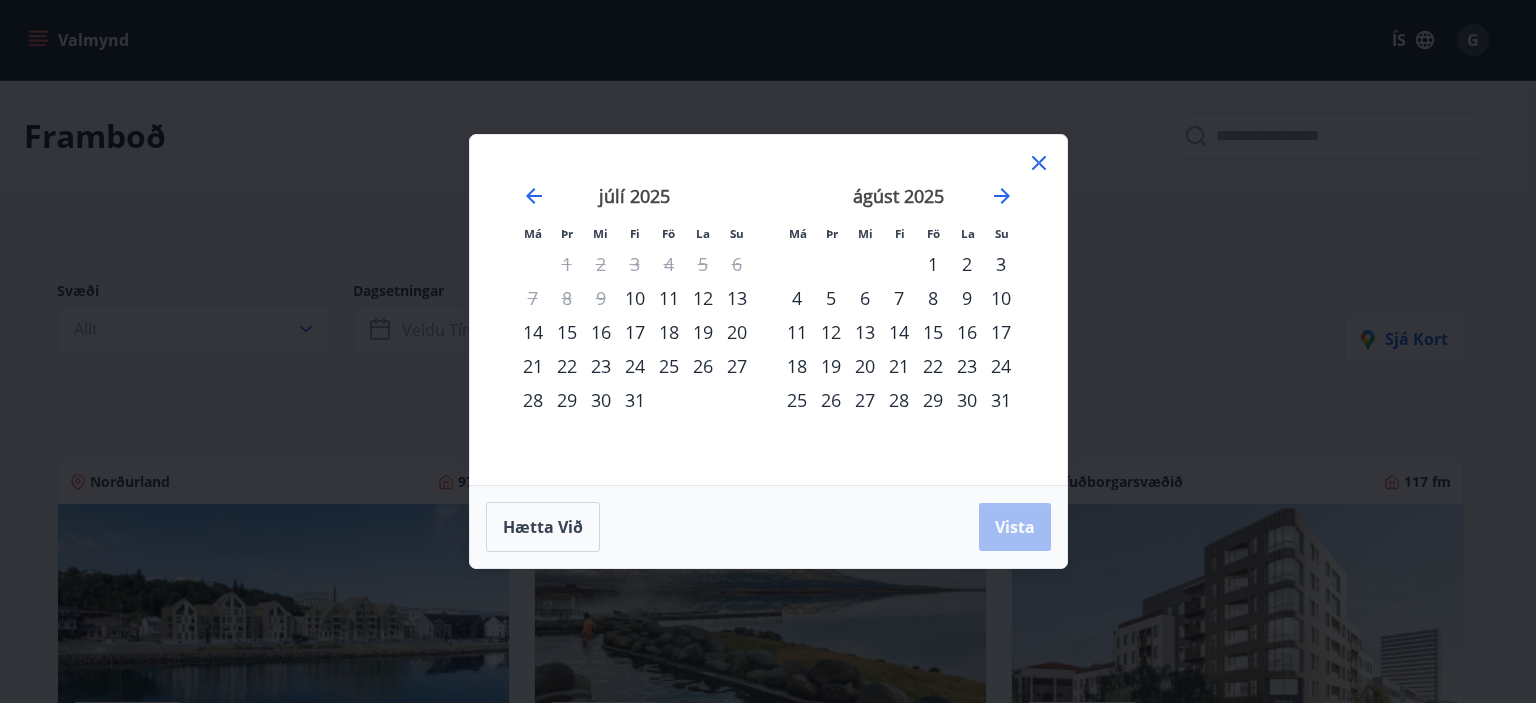 click on "25" at bounding box center [669, 366] 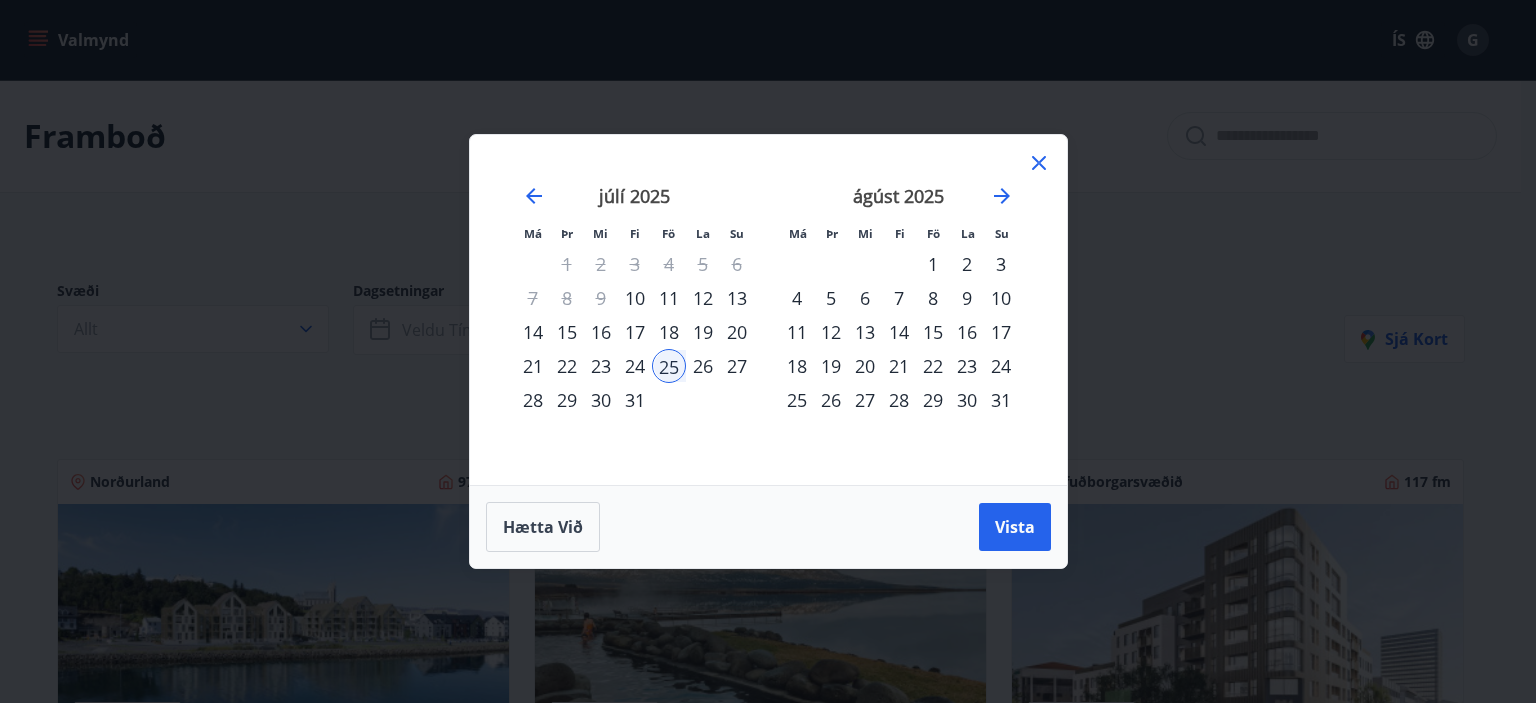 click on "31" at bounding box center [635, 400] 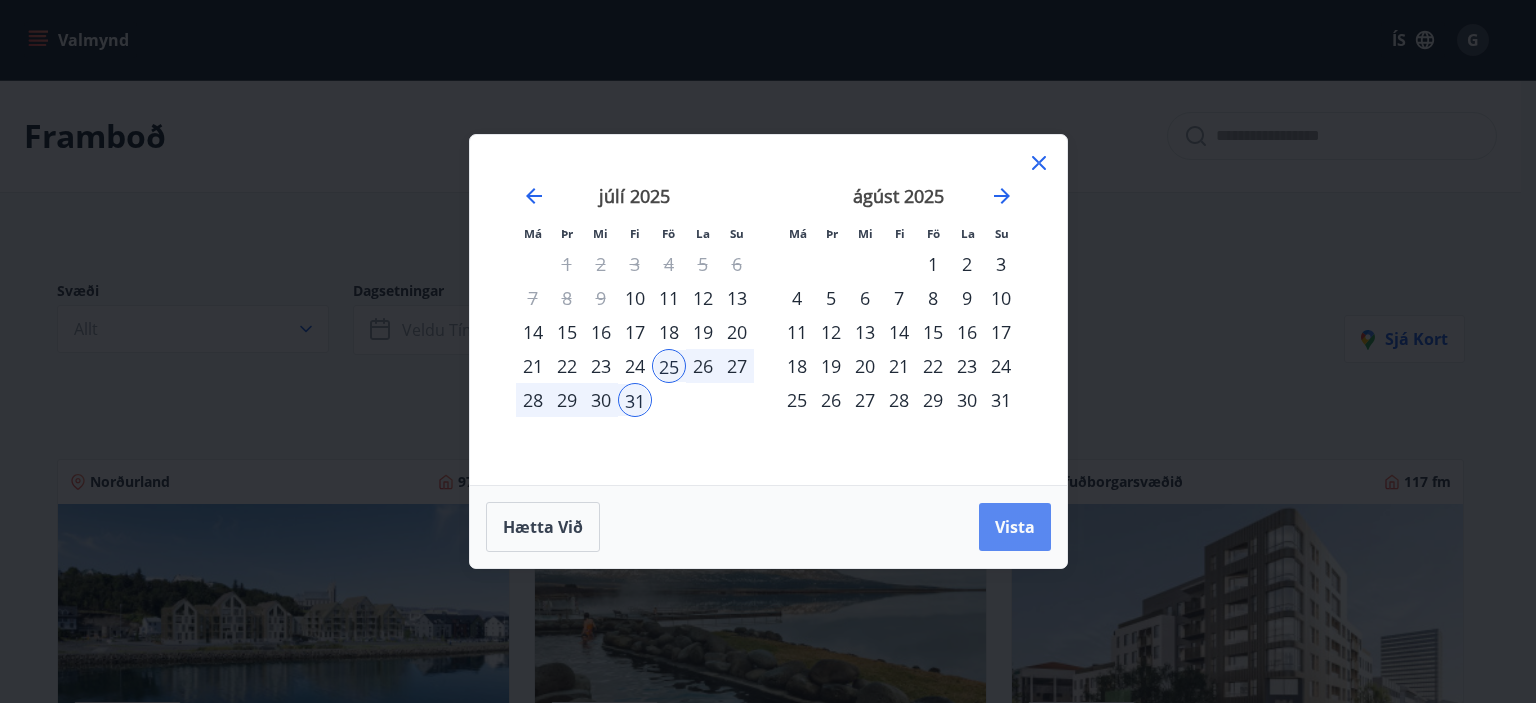 click on "Vista" at bounding box center (1015, 527) 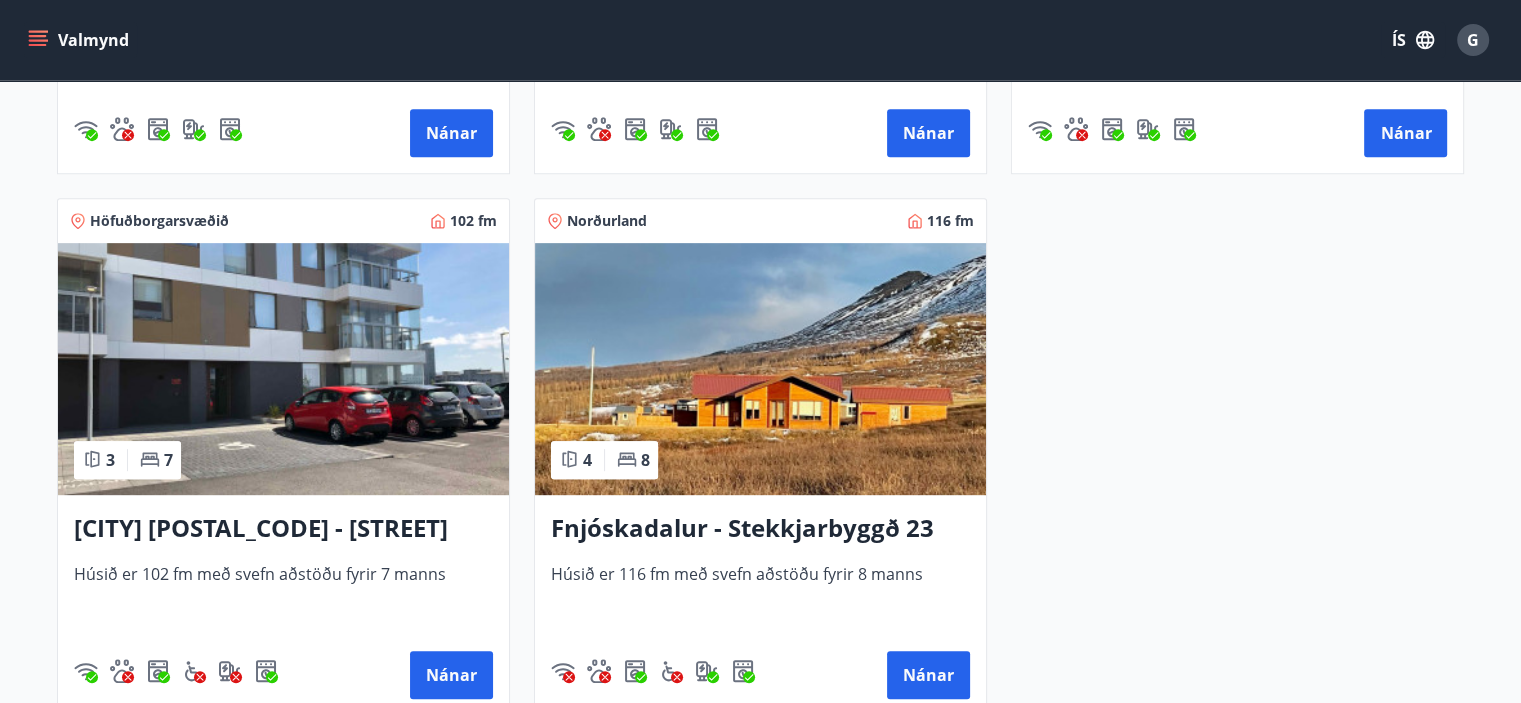 scroll, scrollTop: 879, scrollLeft: 0, axis: vertical 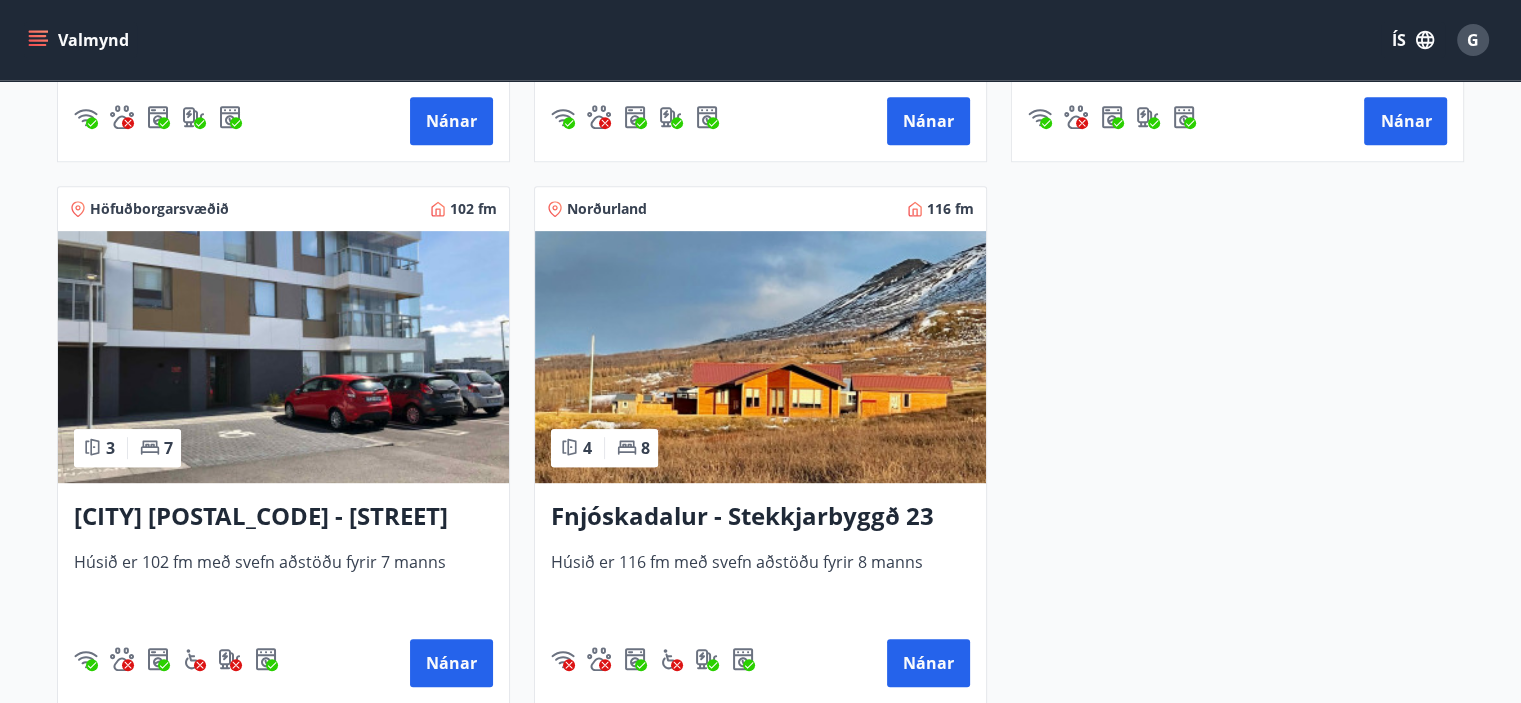 click on "Fnjóskadalur - Stekkjarbyggð 23" at bounding box center (760, 517) 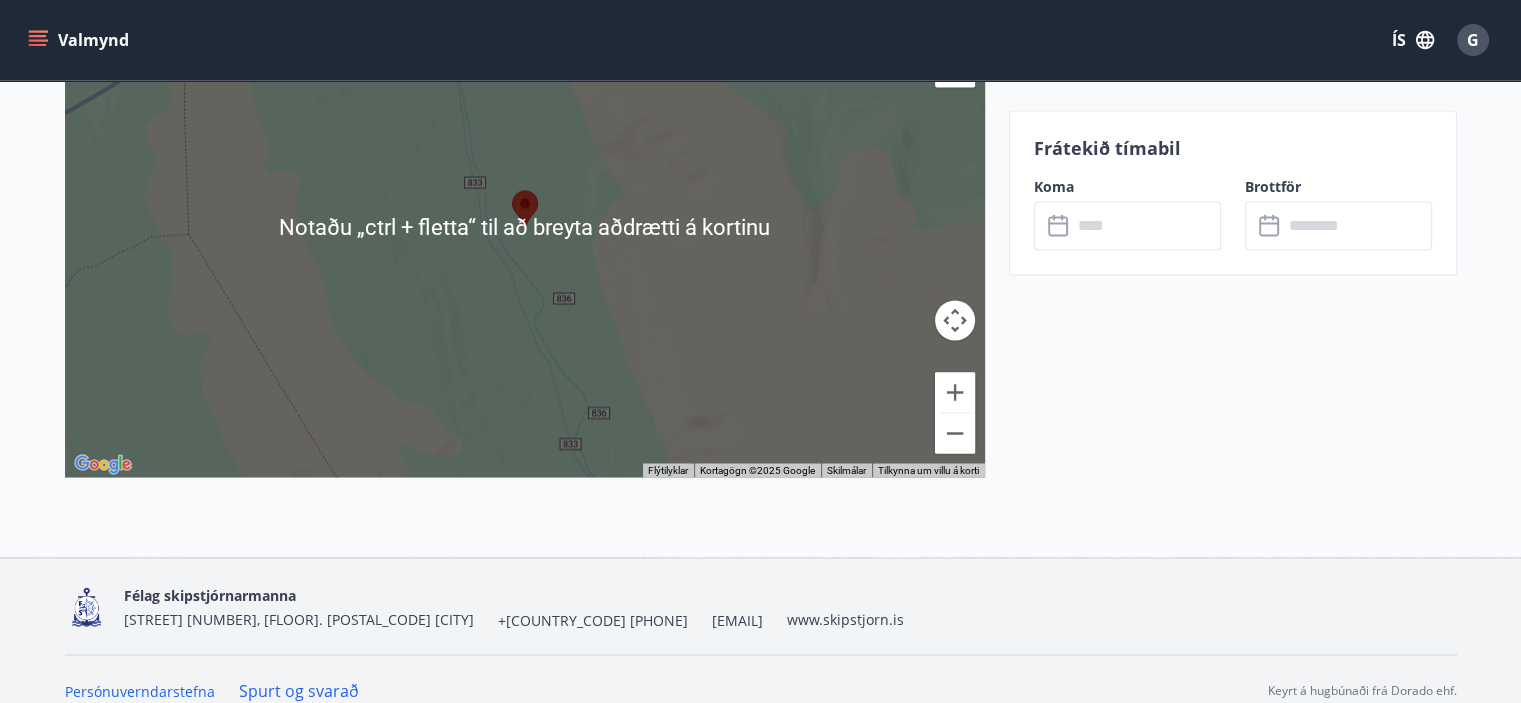 scroll, scrollTop: 3394, scrollLeft: 0, axis: vertical 